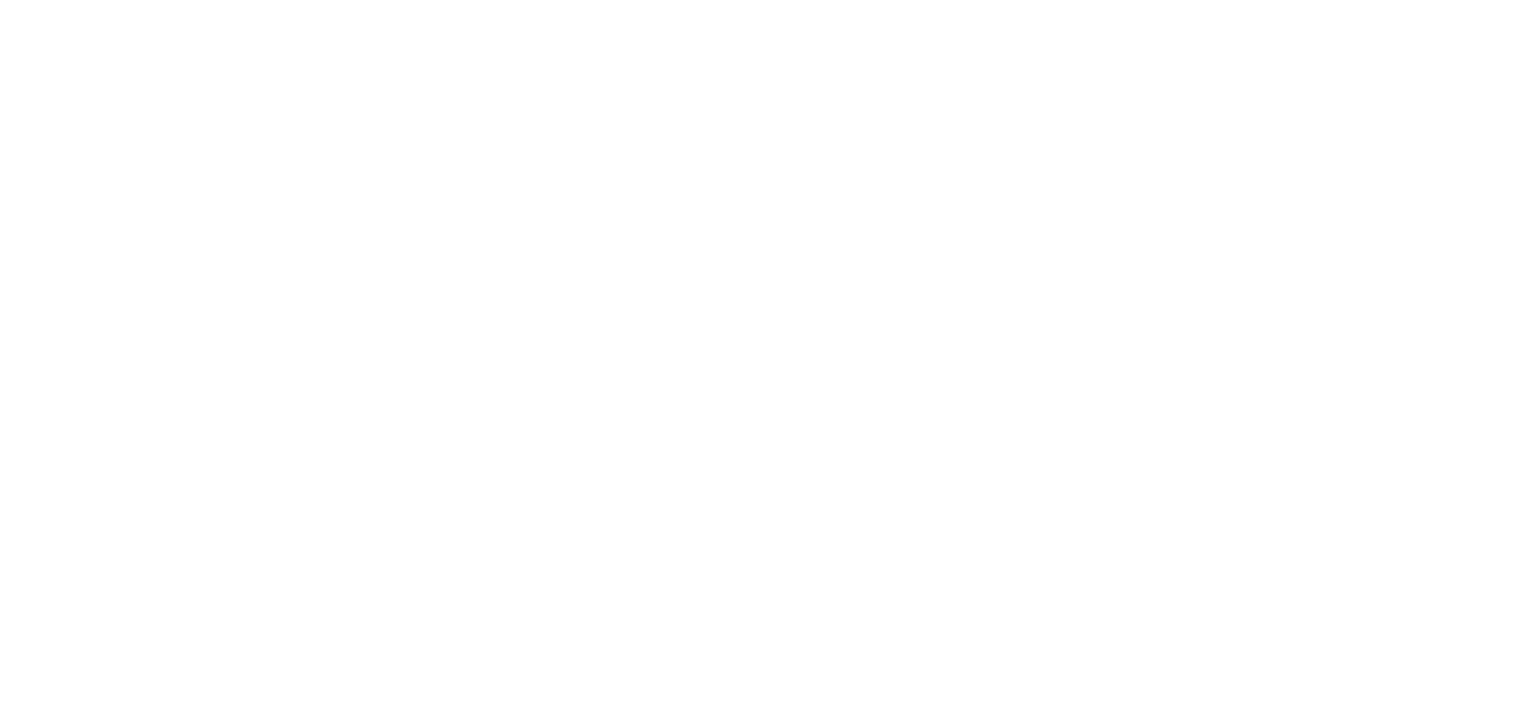 scroll, scrollTop: 0, scrollLeft: 0, axis: both 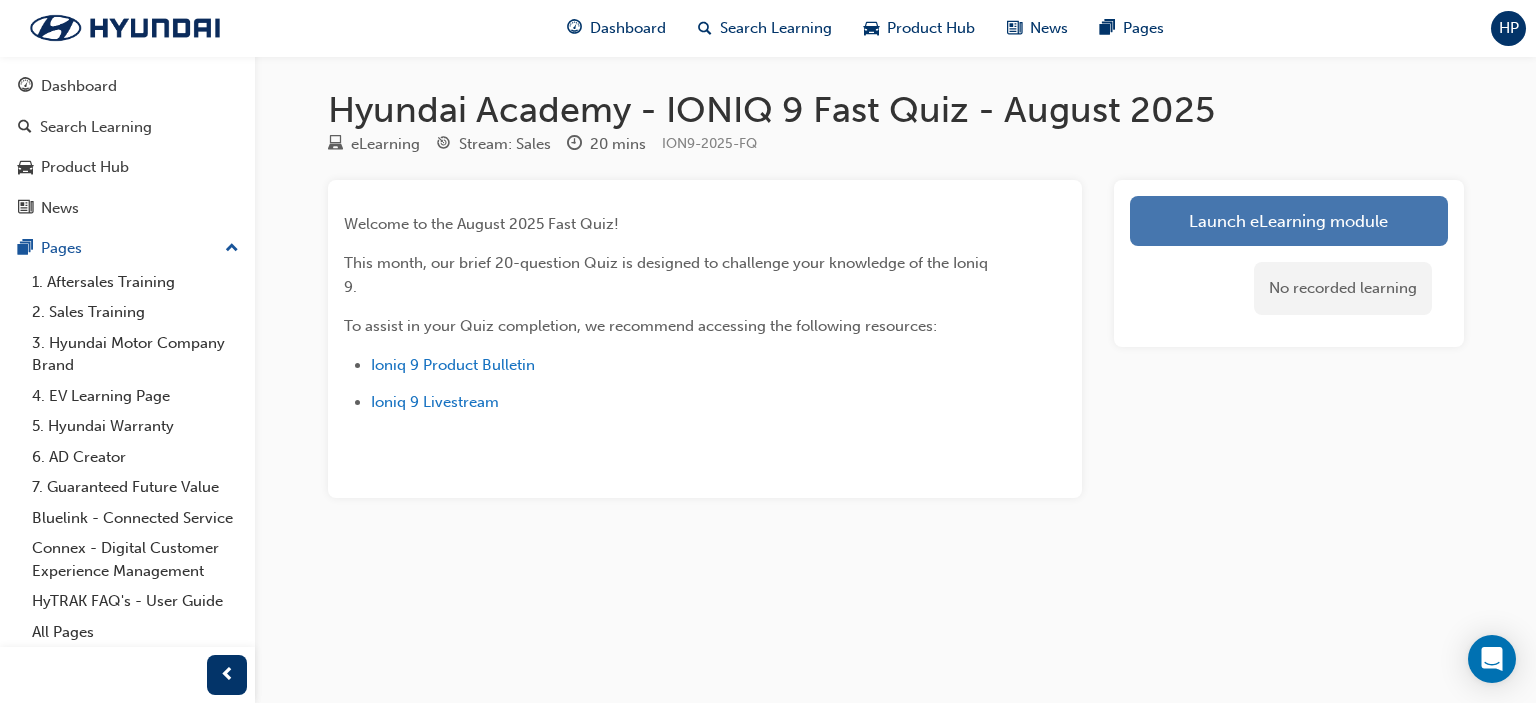 click on "Launch eLearning module" at bounding box center [1289, 221] 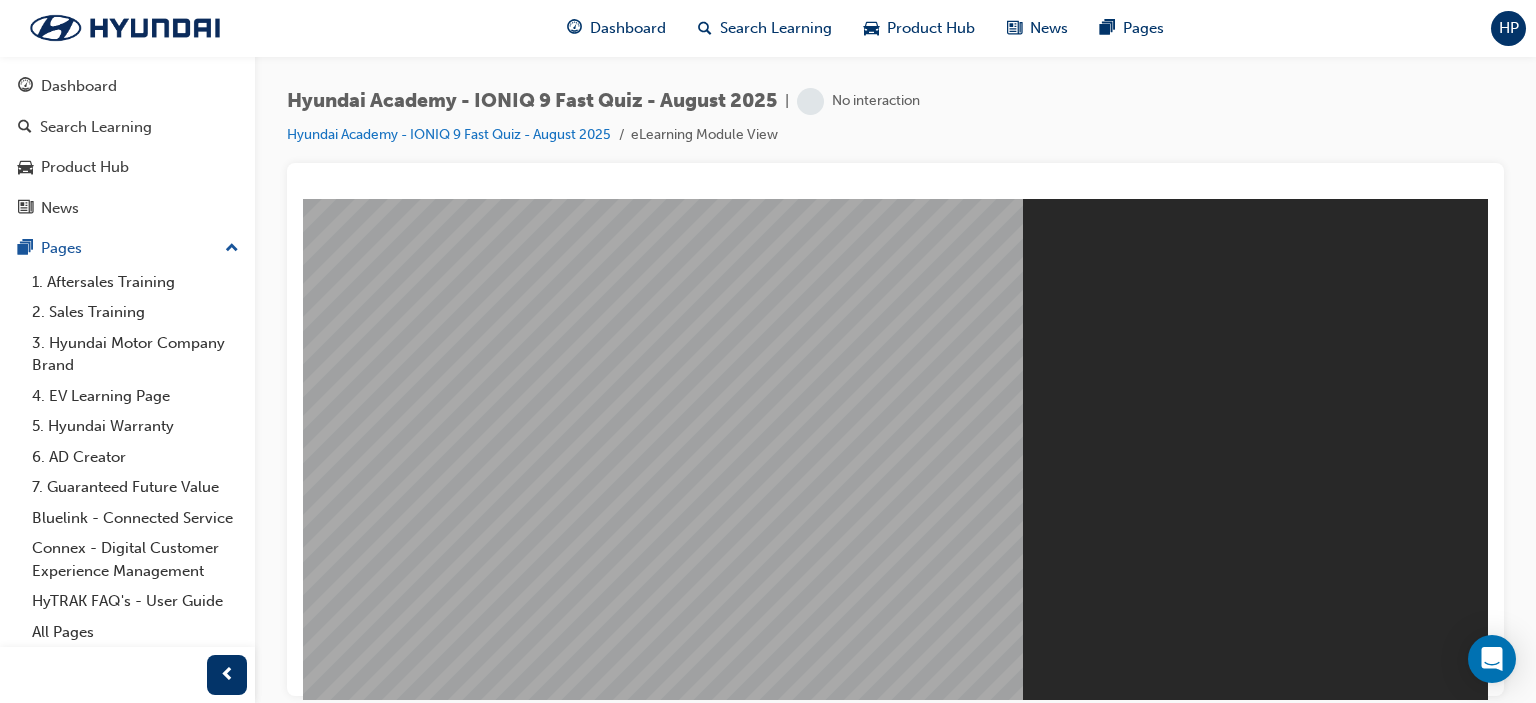 scroll, scrollTop: 0, scrollLeft: 0, axis: both 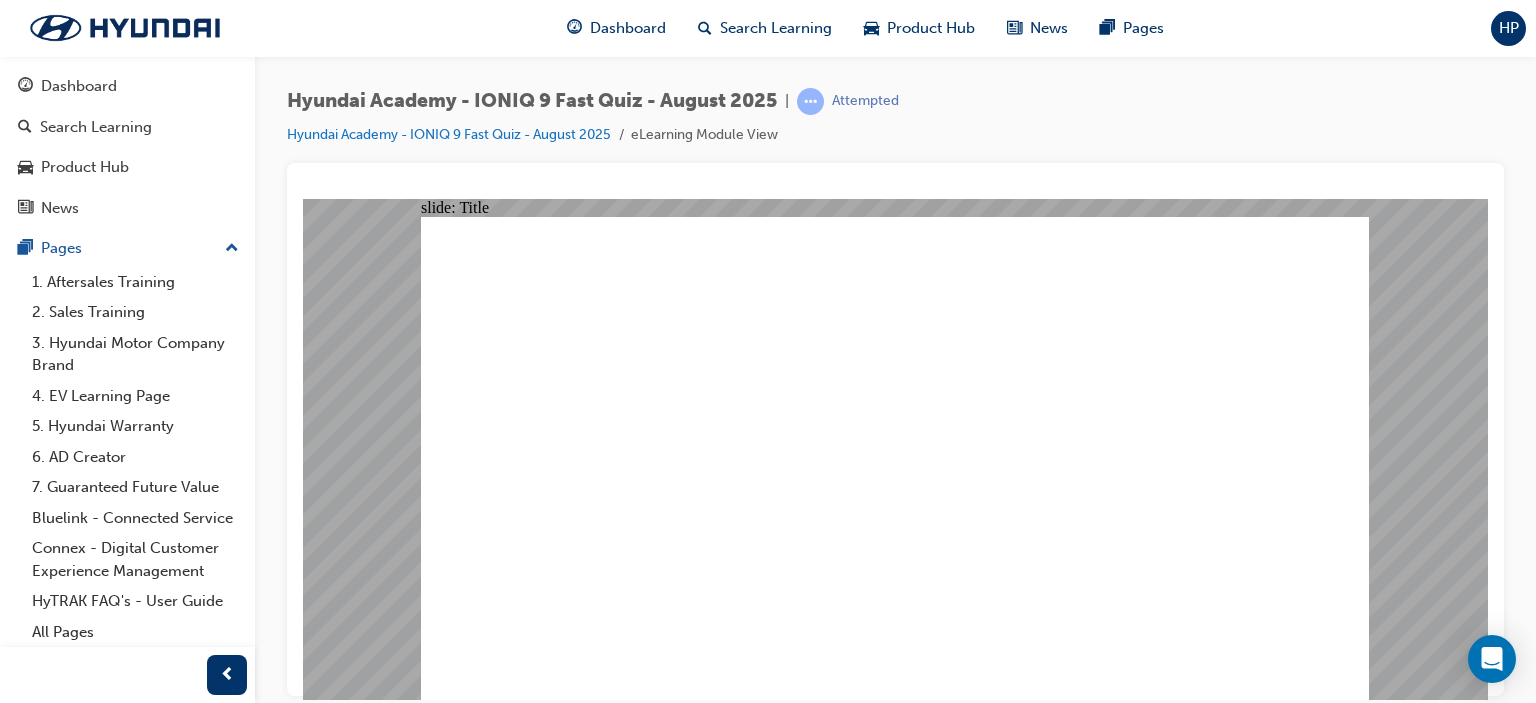 click 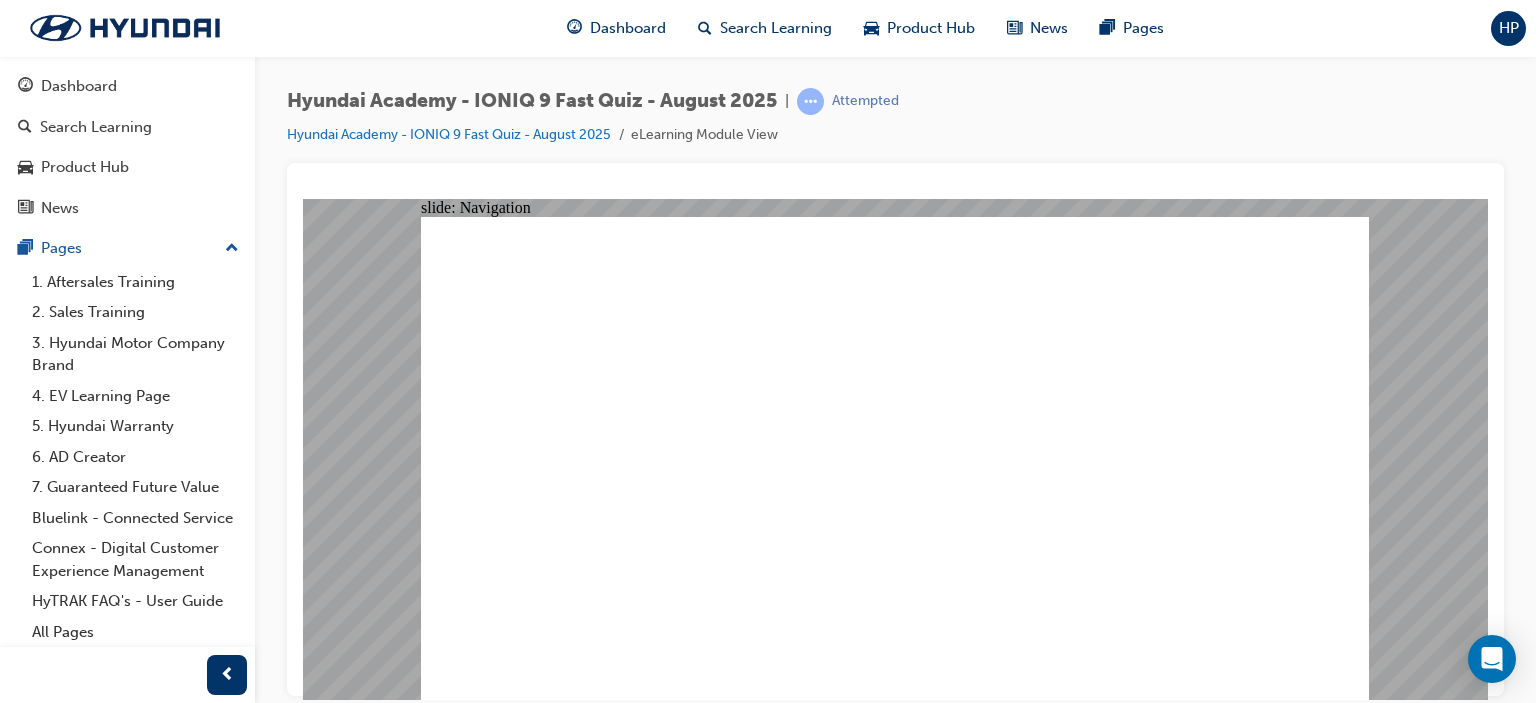 click 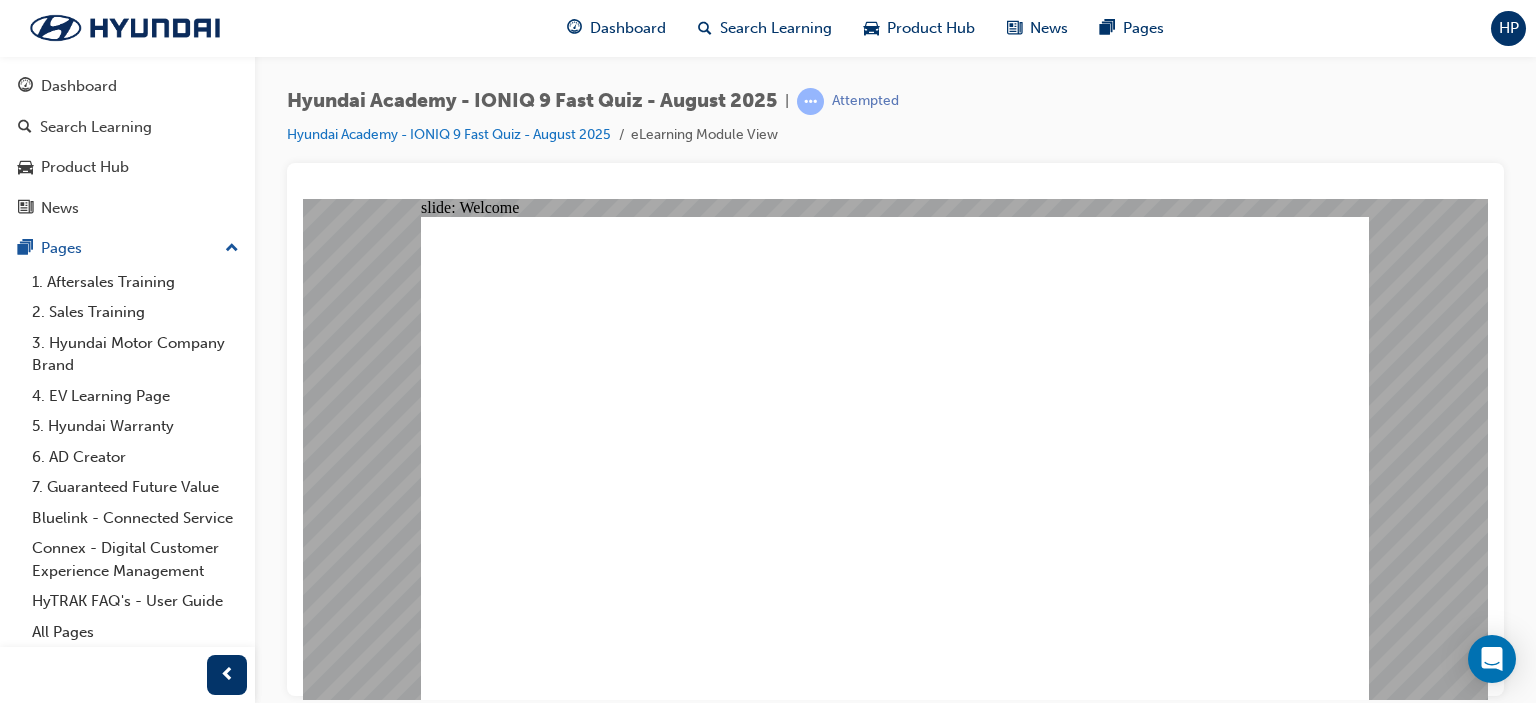 click 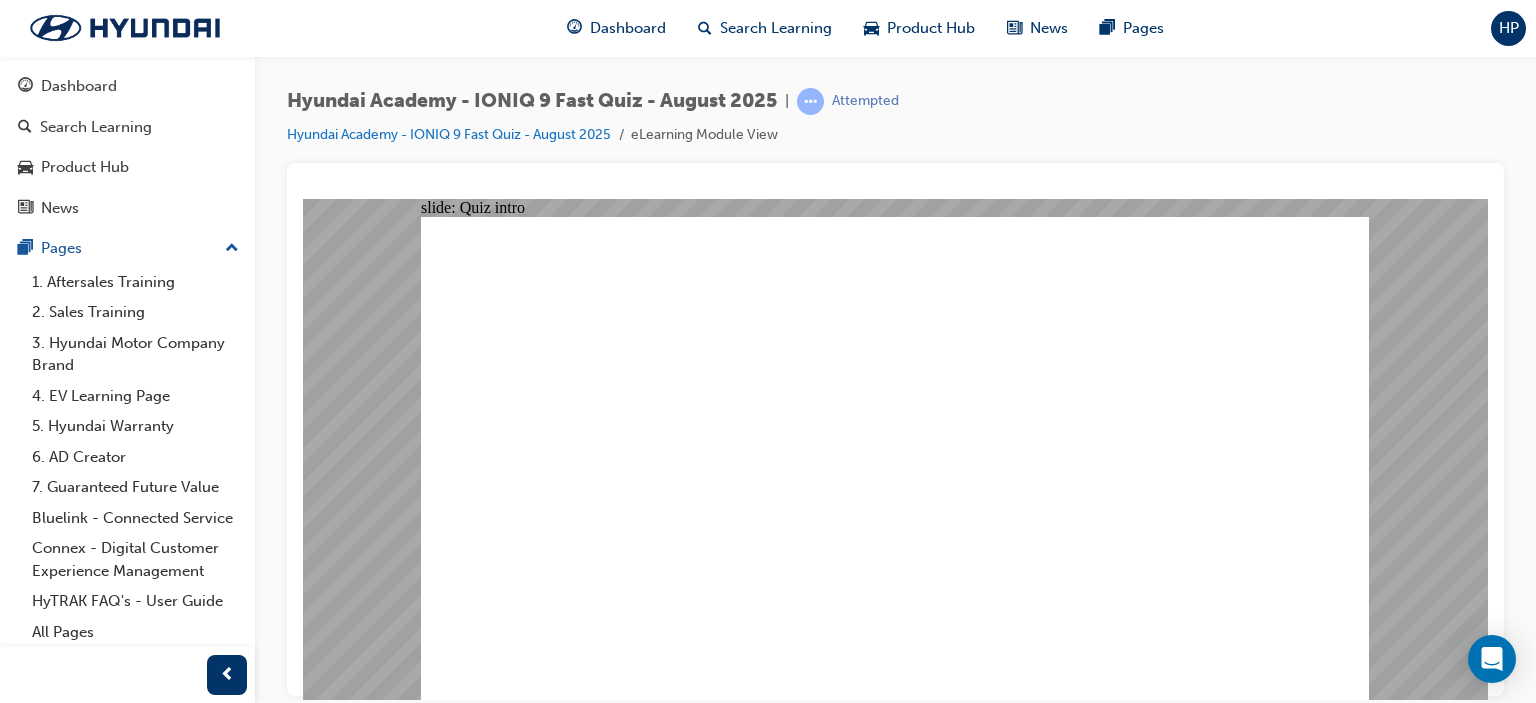 click 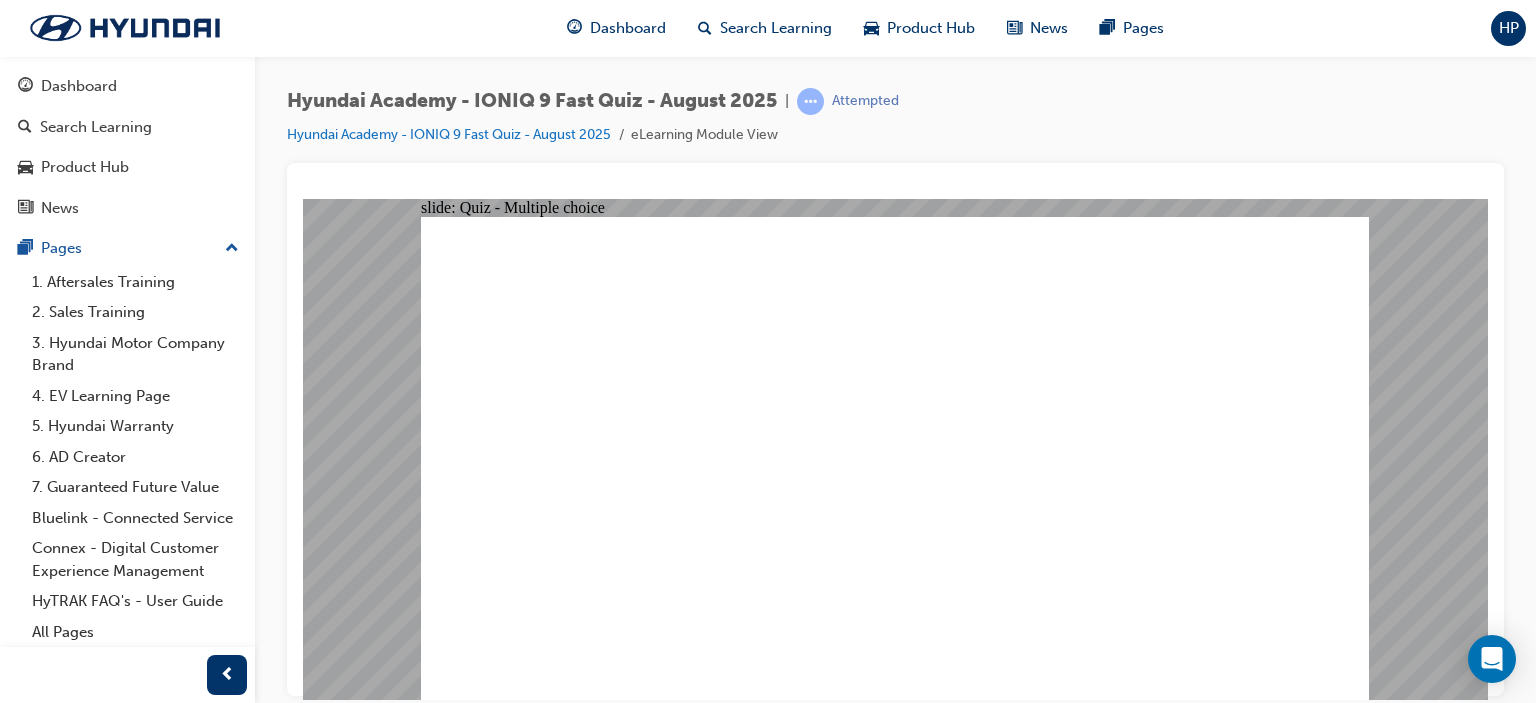click 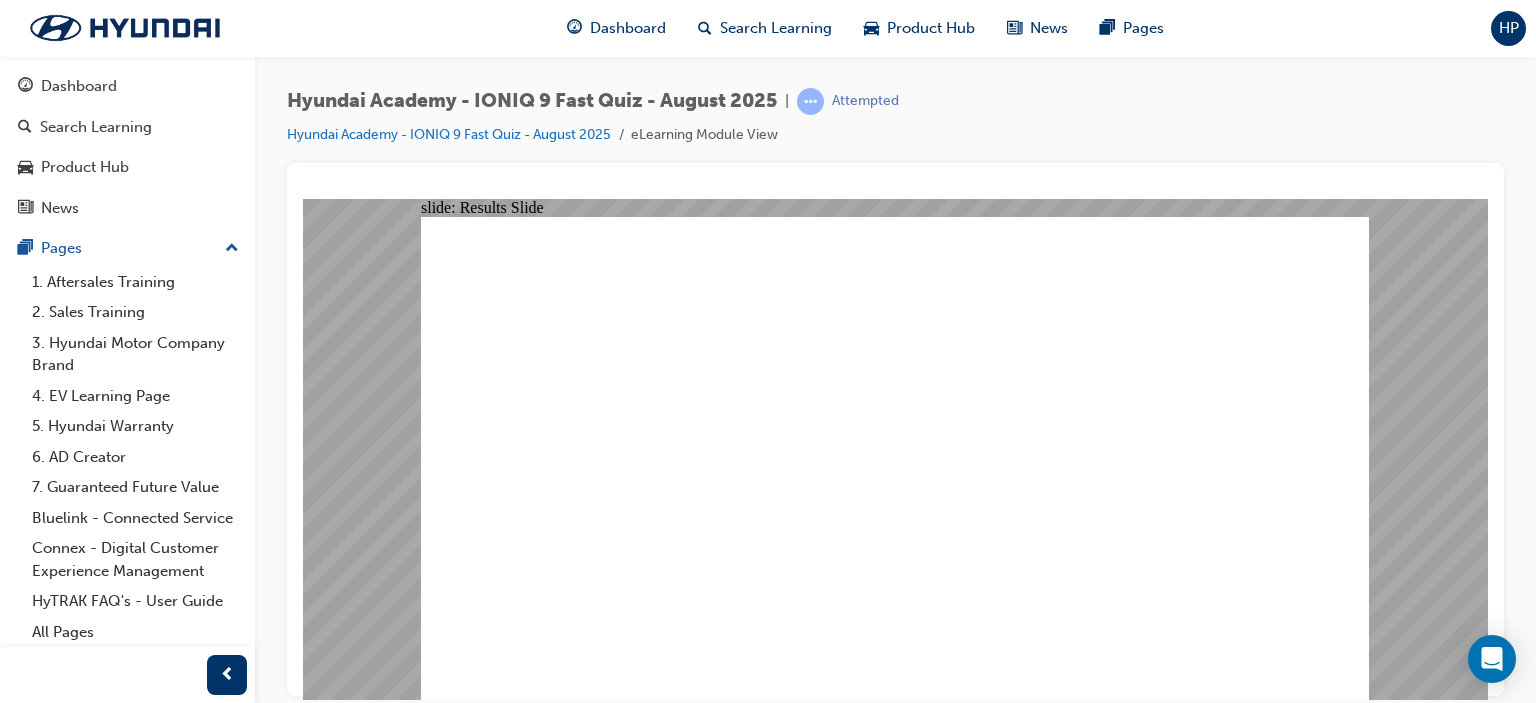 click 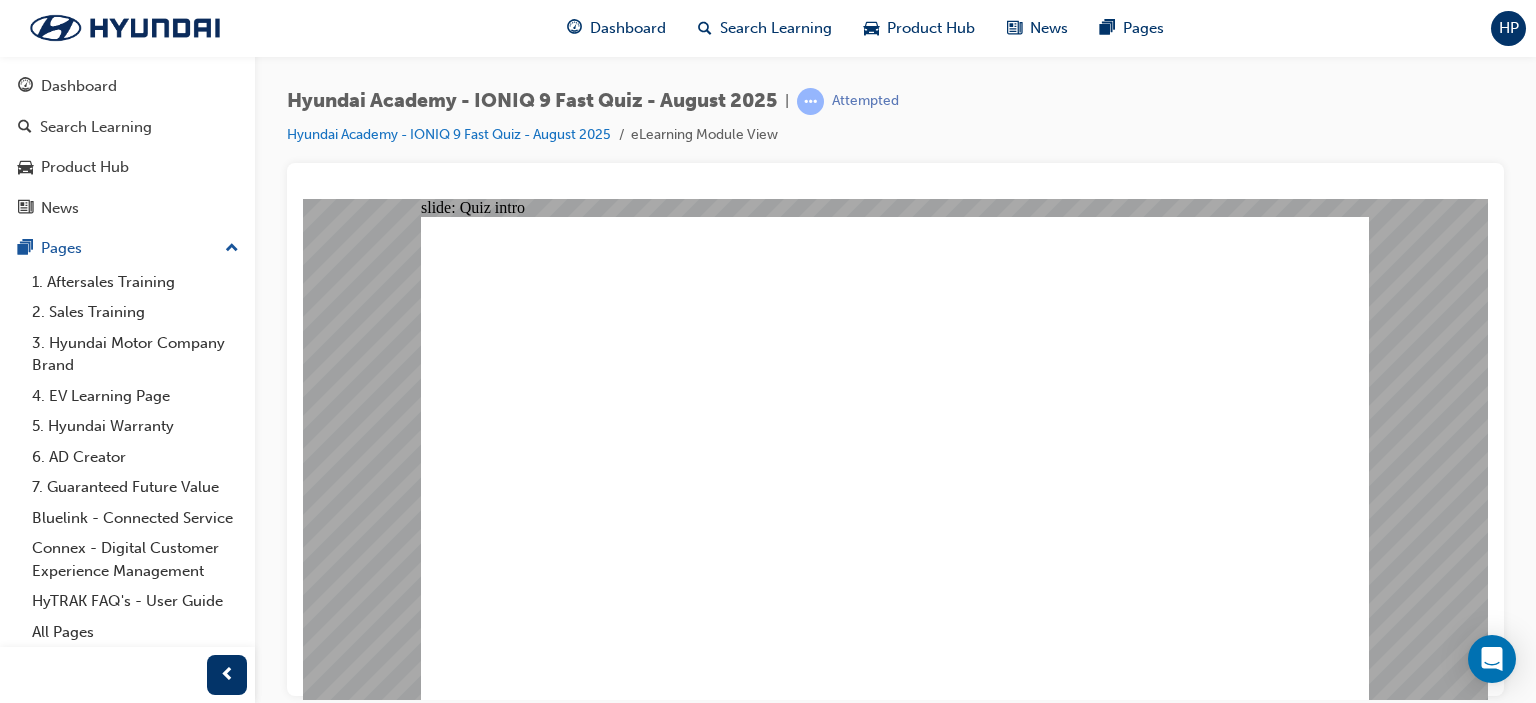 click 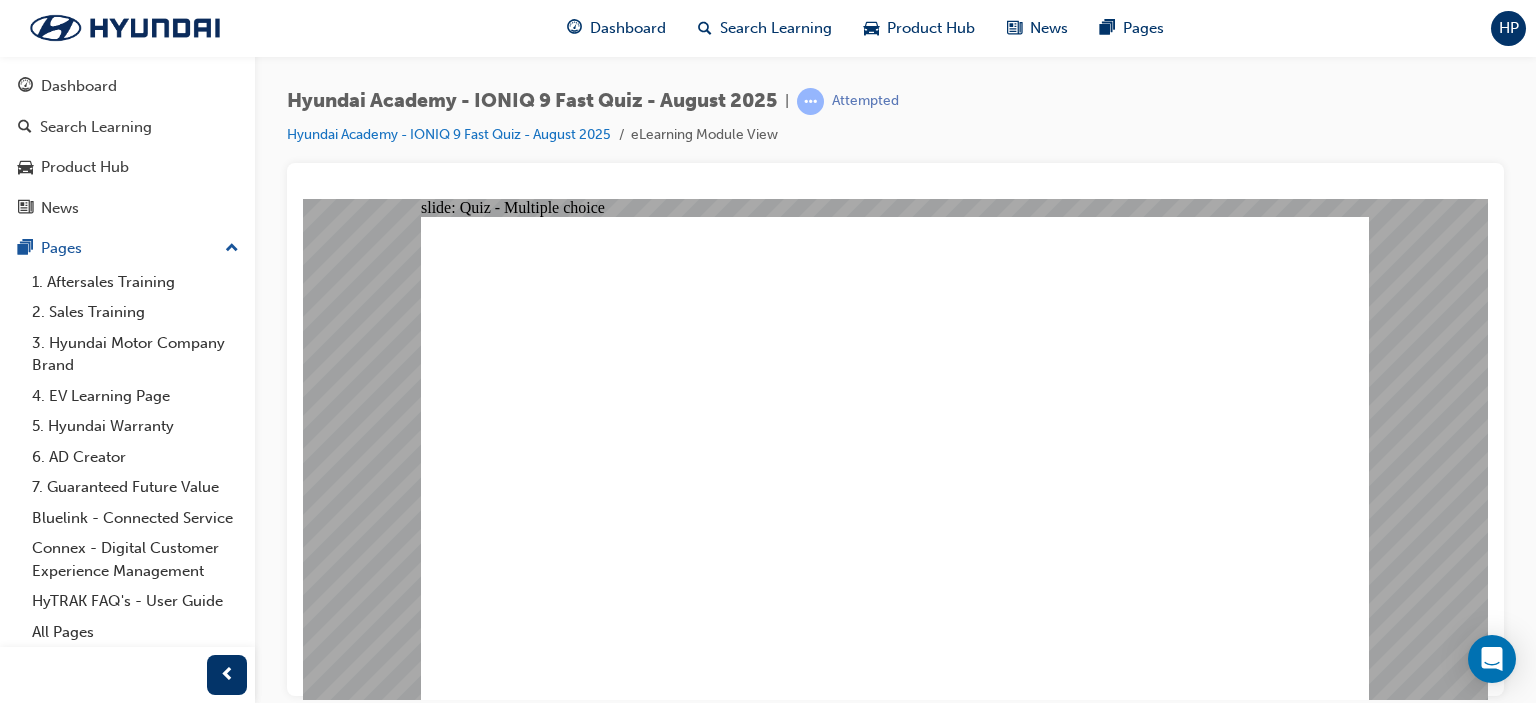 click 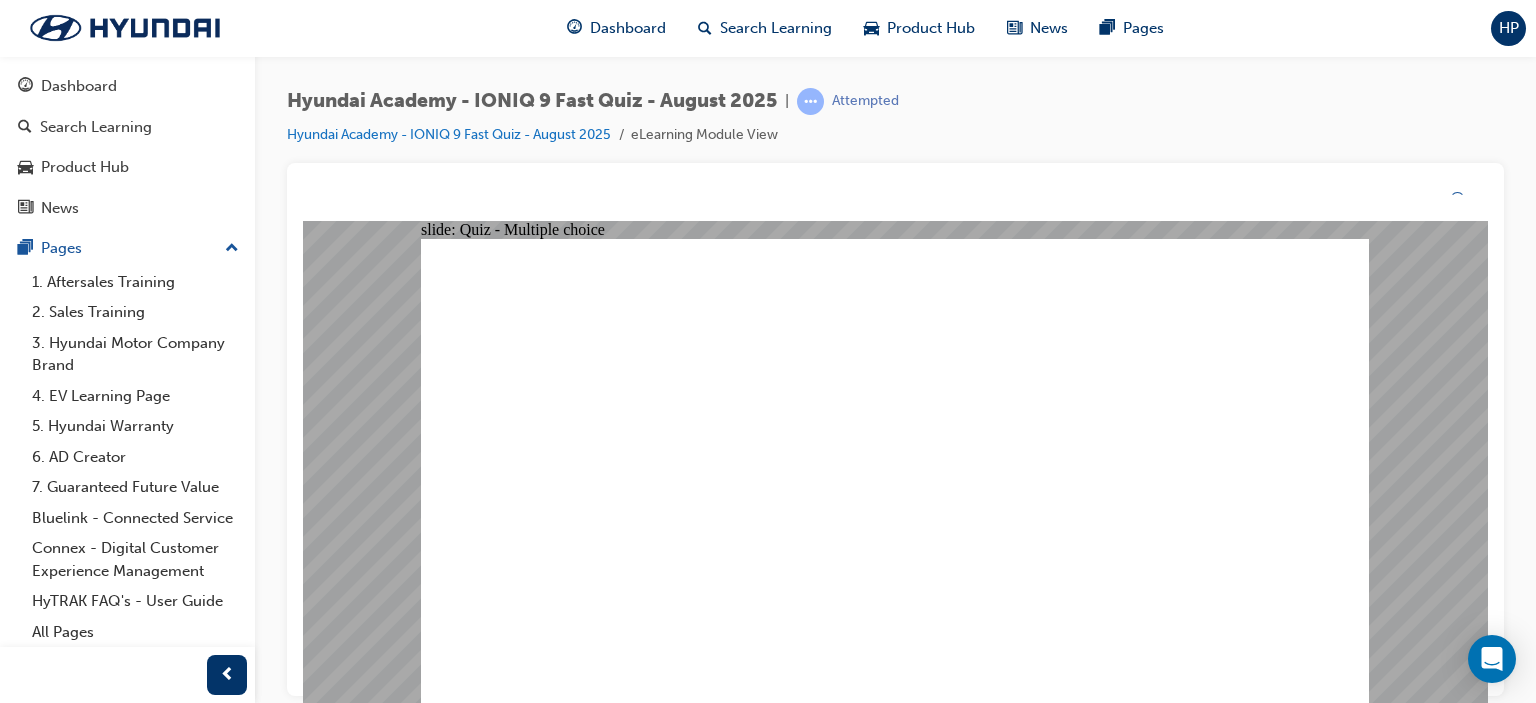 click 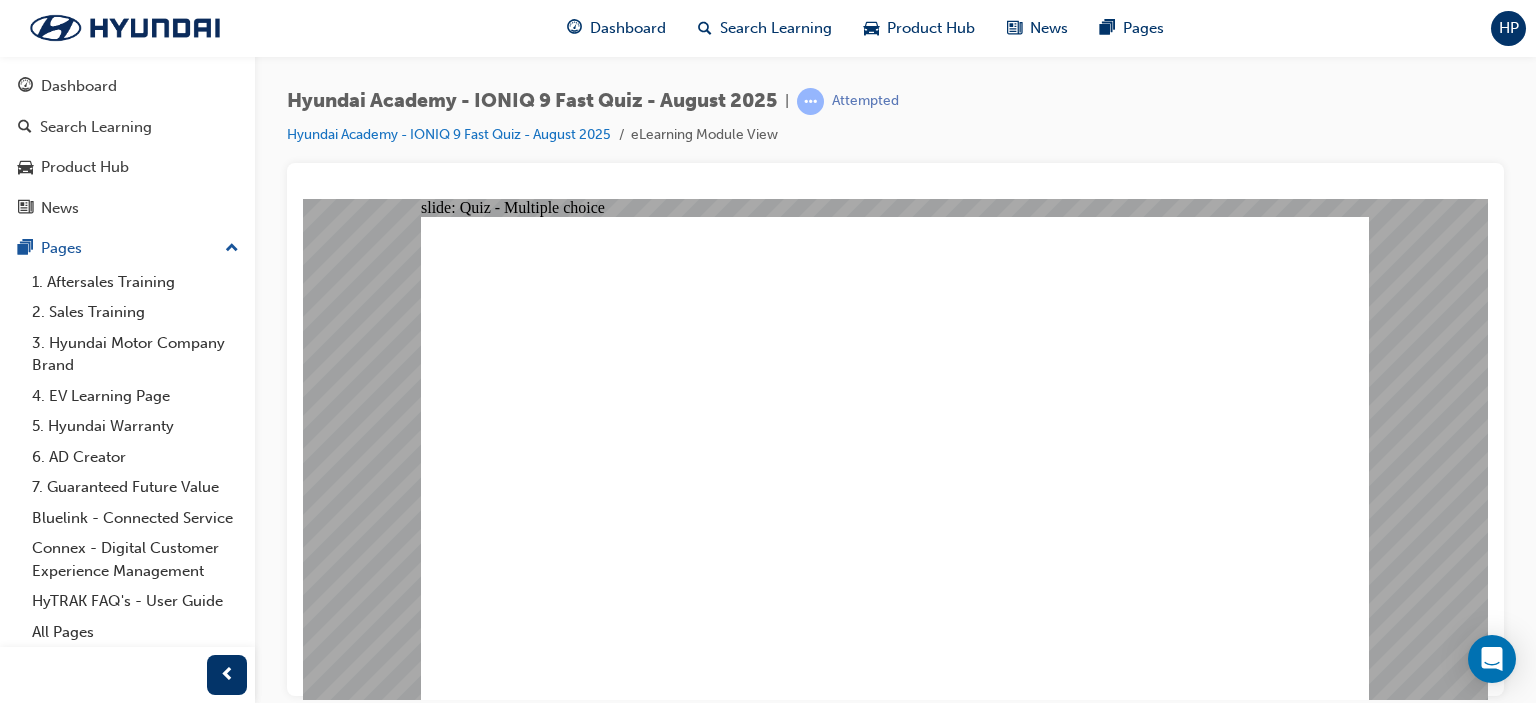 drag, startPoint x: 882, startPoint y: 474, endPoint x: 883, endPoint y: 512, distance: 38.013157 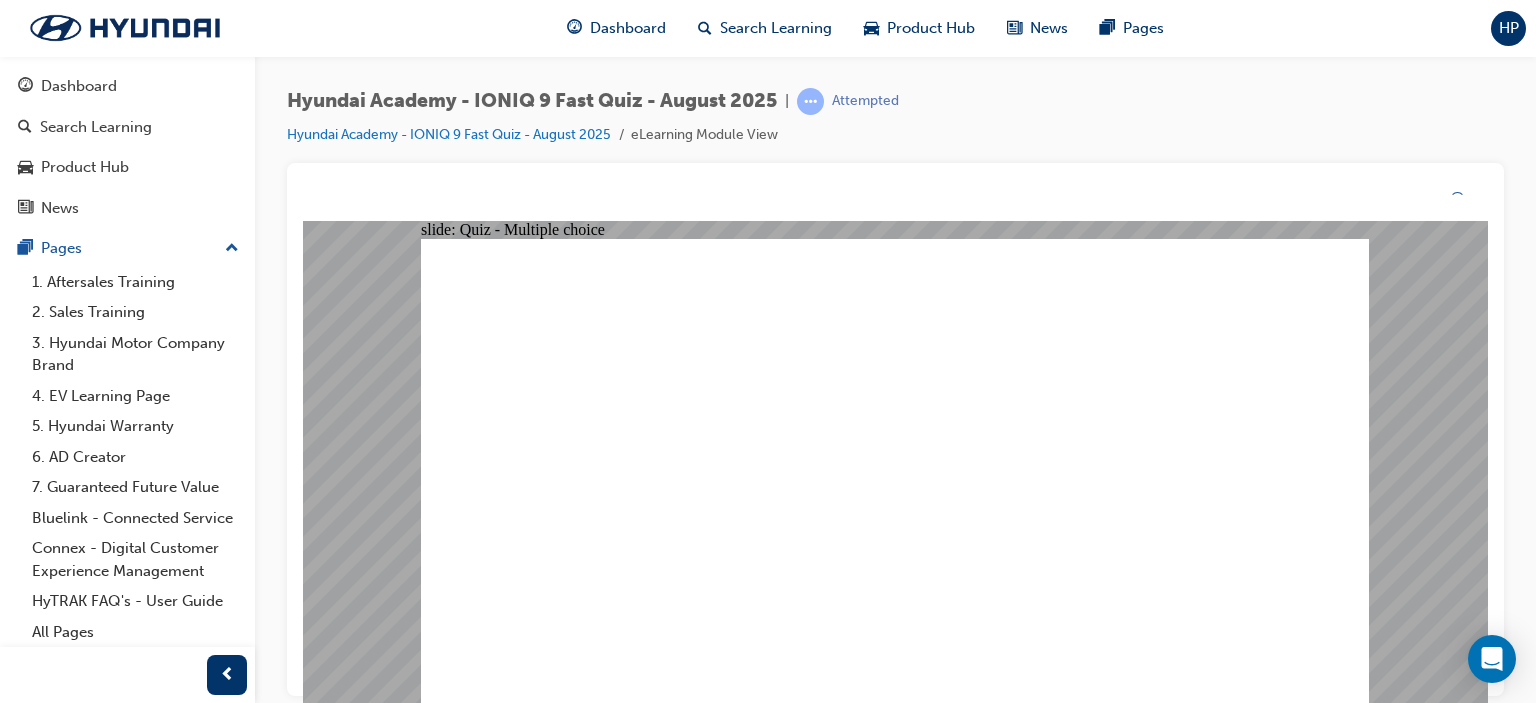 click 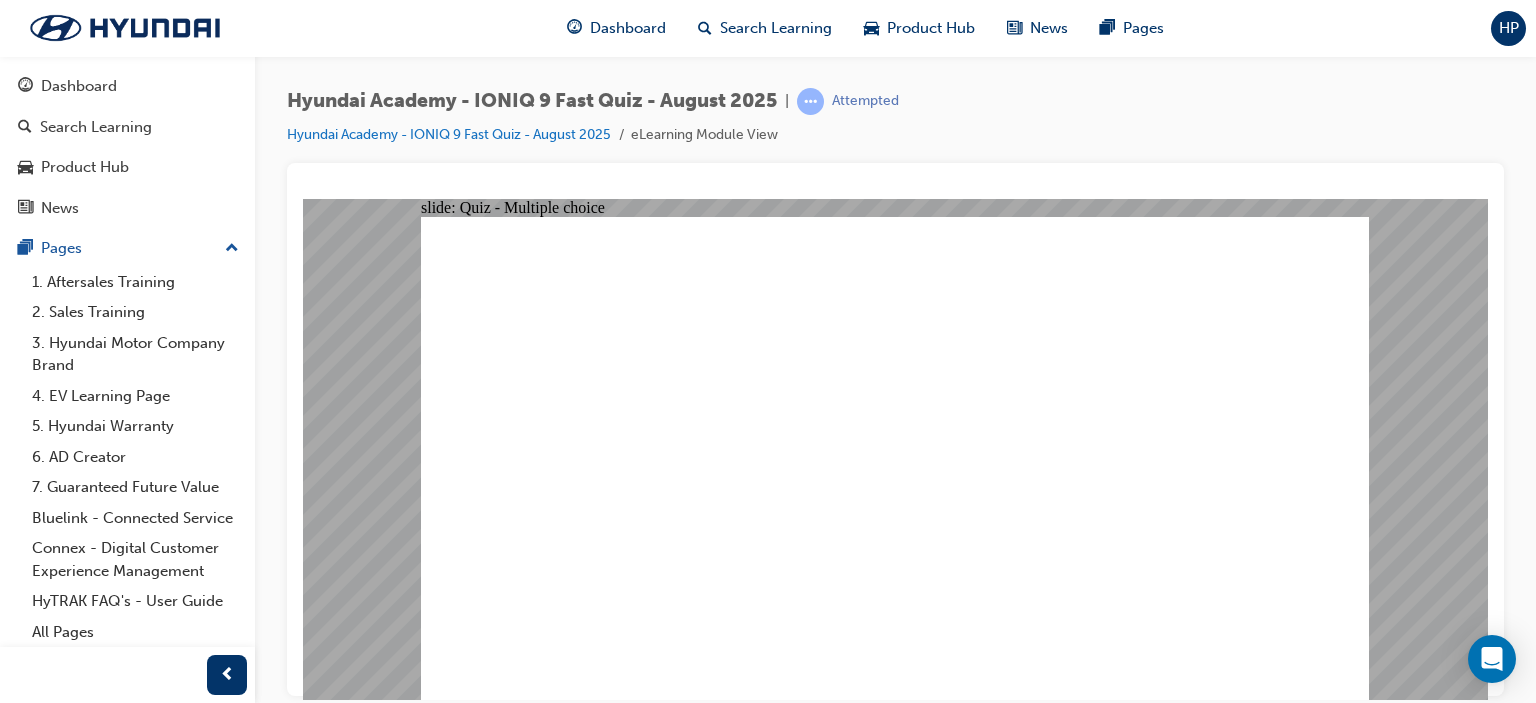 click 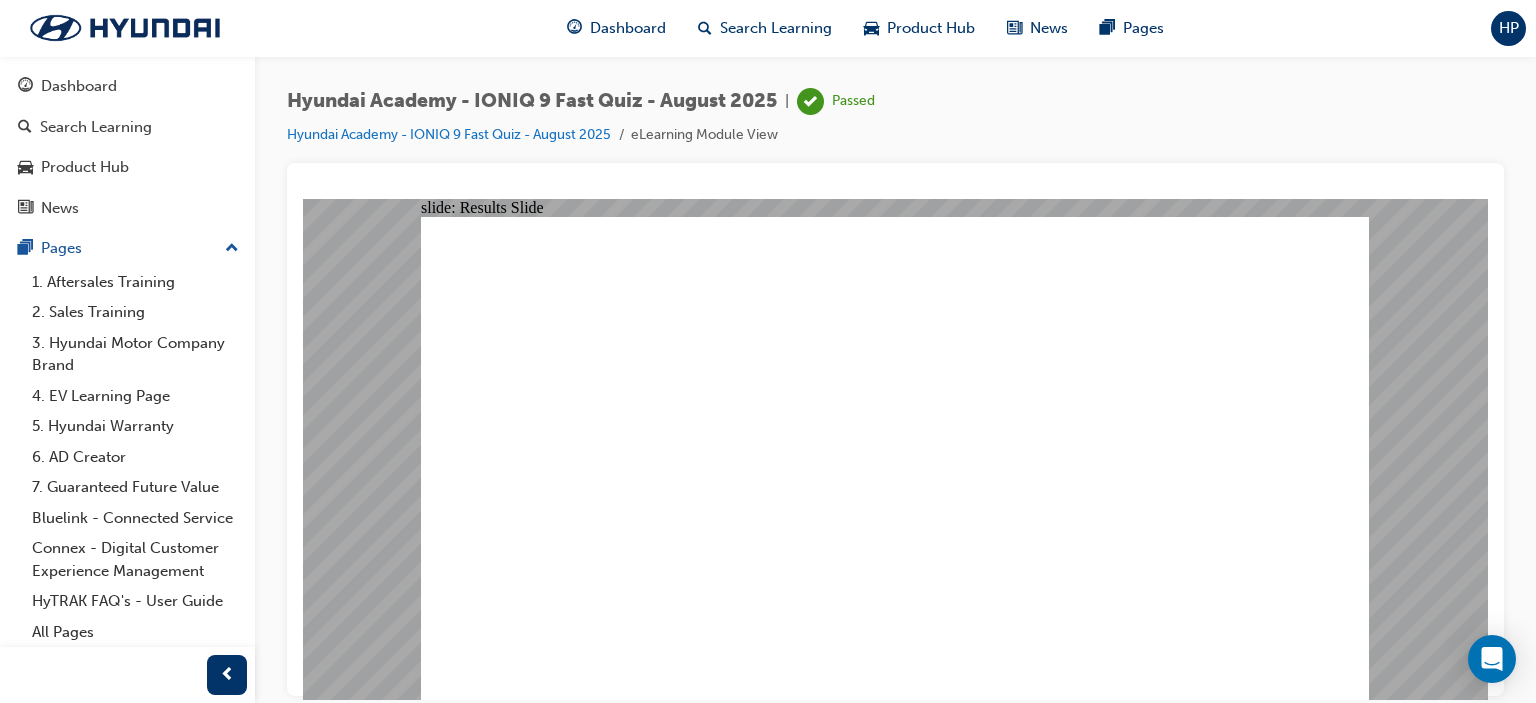 click 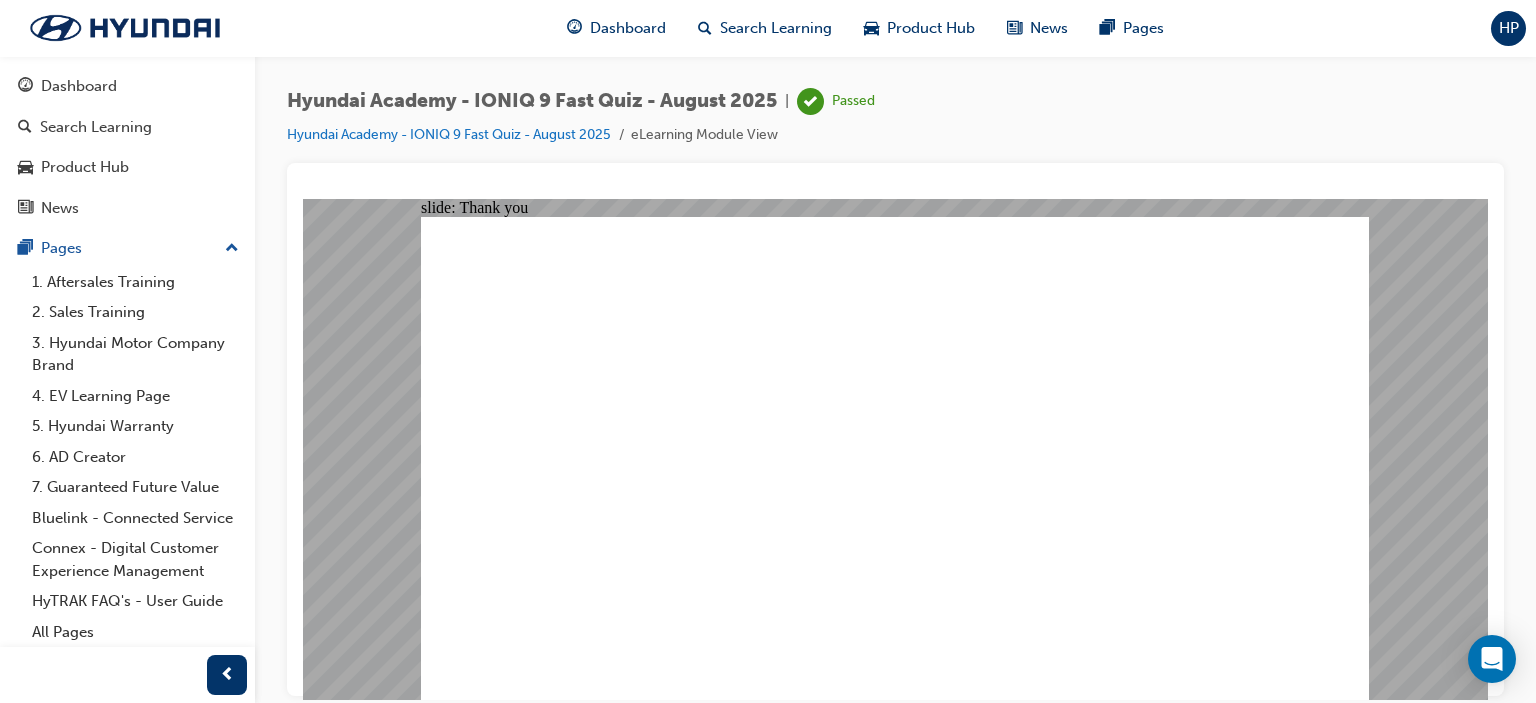 click 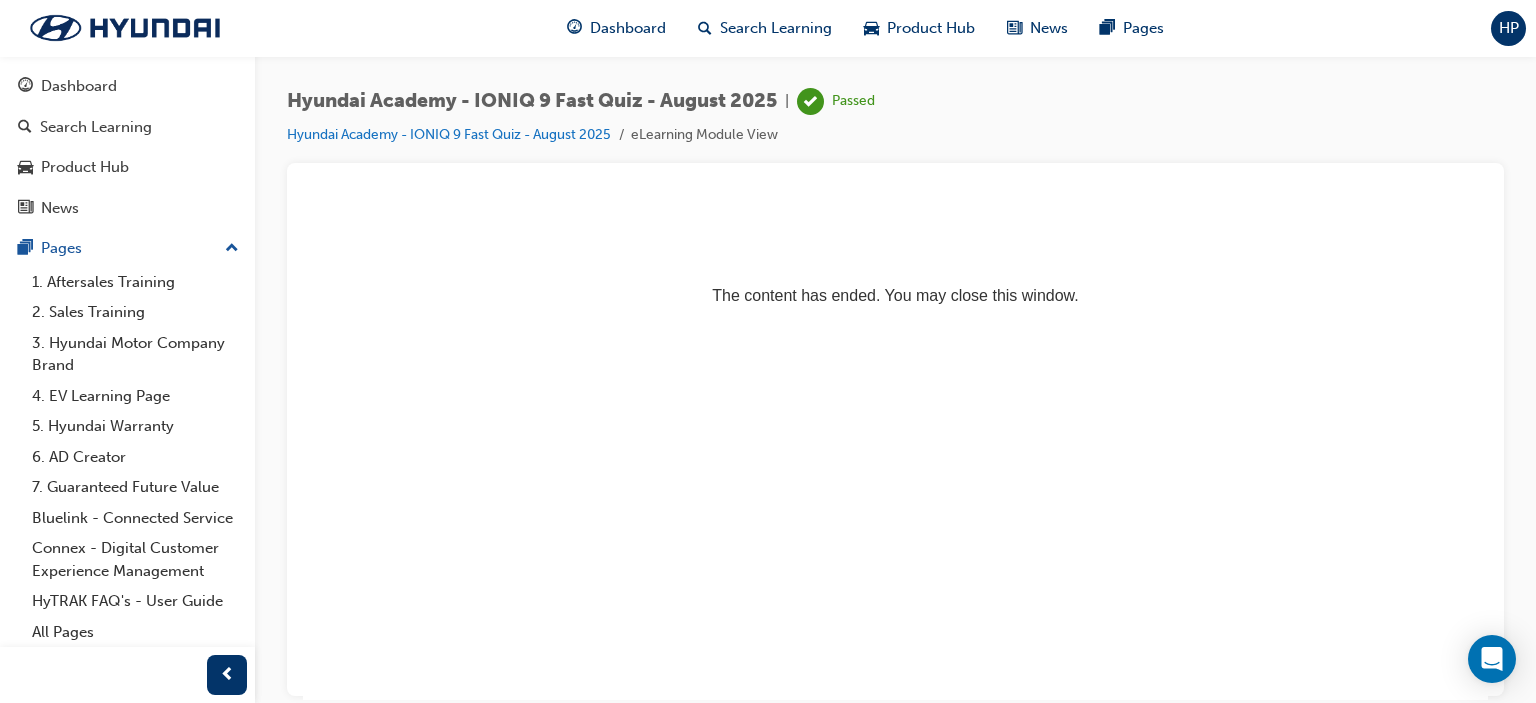 scroll, scrollTop: 0, scrollLeft: 0, axis: both 